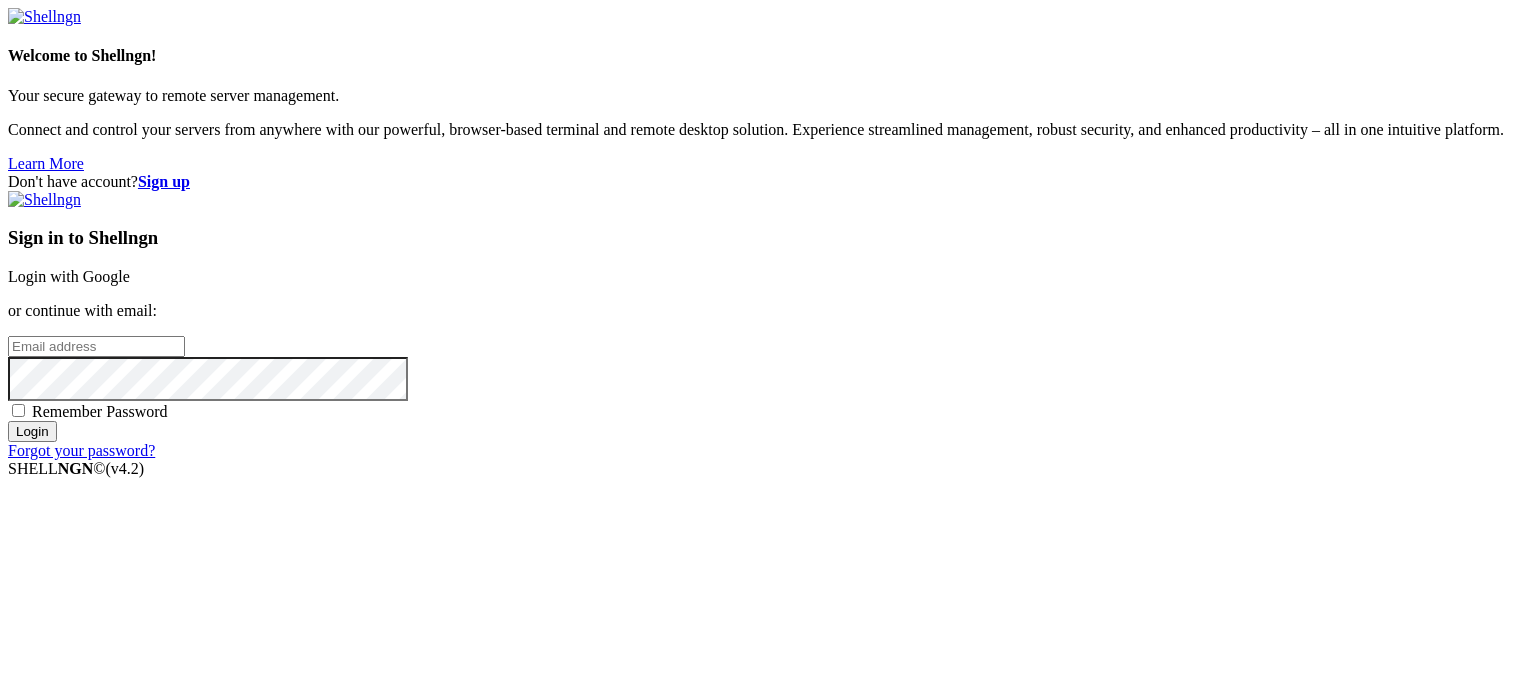 scroll, scrollTop: 0, scrollLeft: 0, axis: both 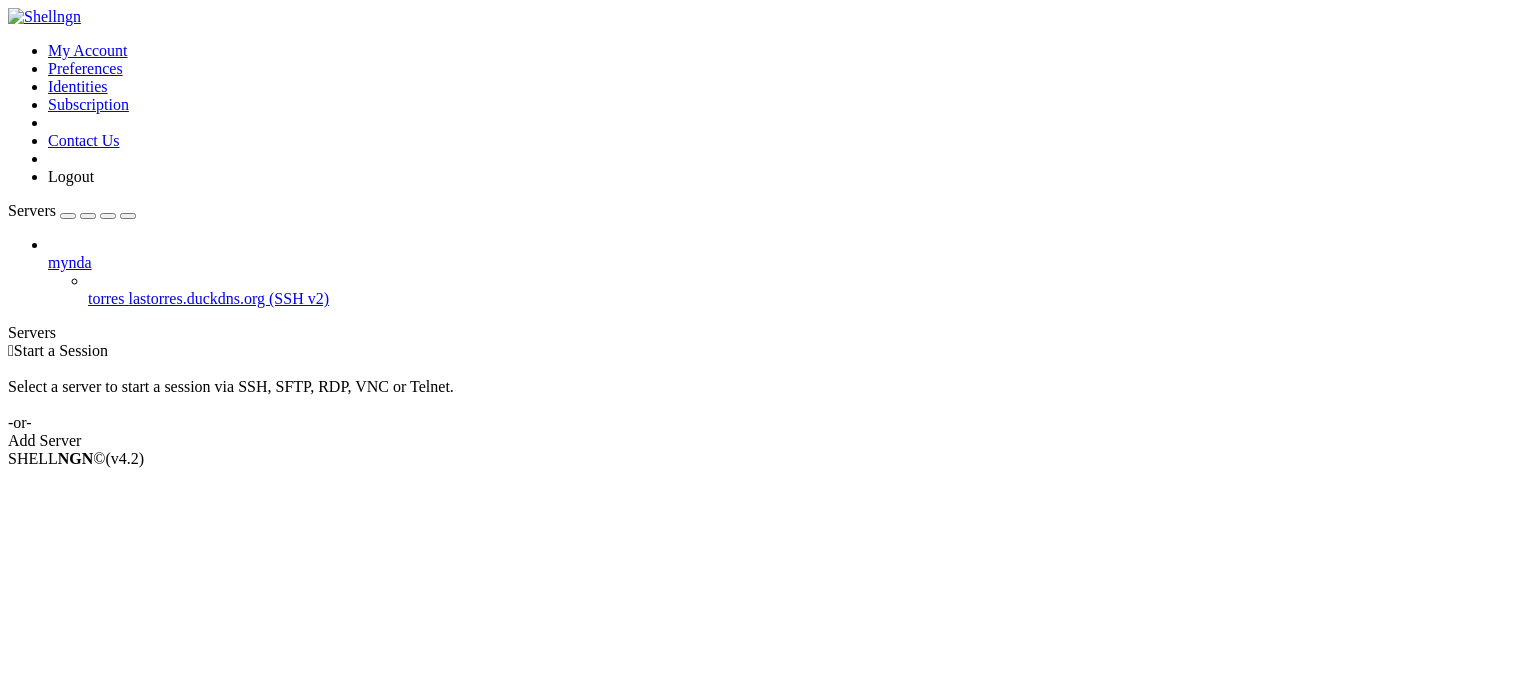 click on "lastorres.duckdns.org (SSH v2)" at bounding box center (228, 298) 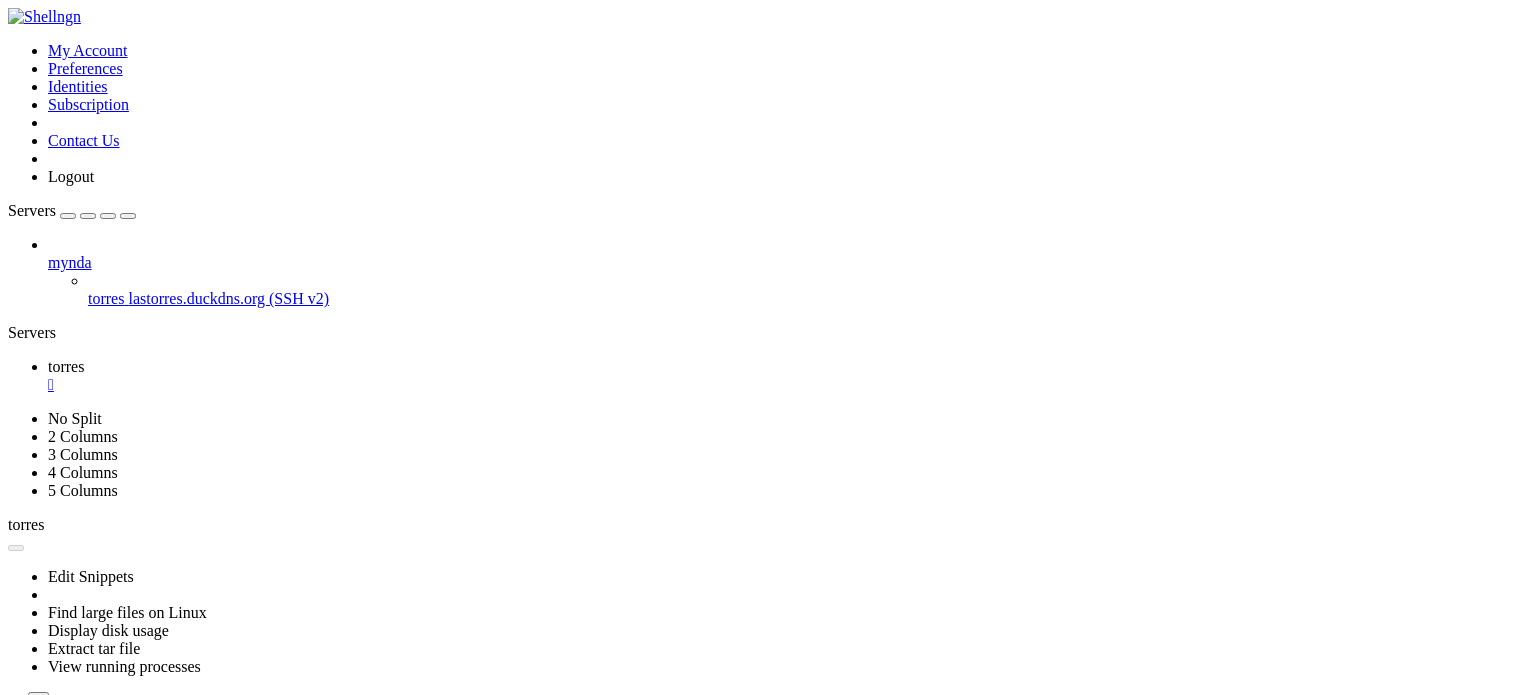 scroll, scrollTop: 0, scrollLeft: 0, axis: both 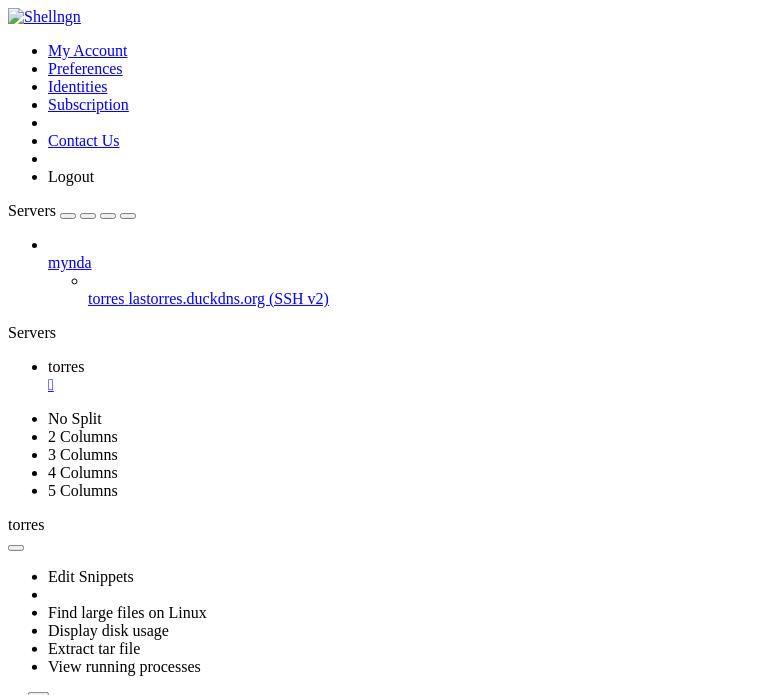 click 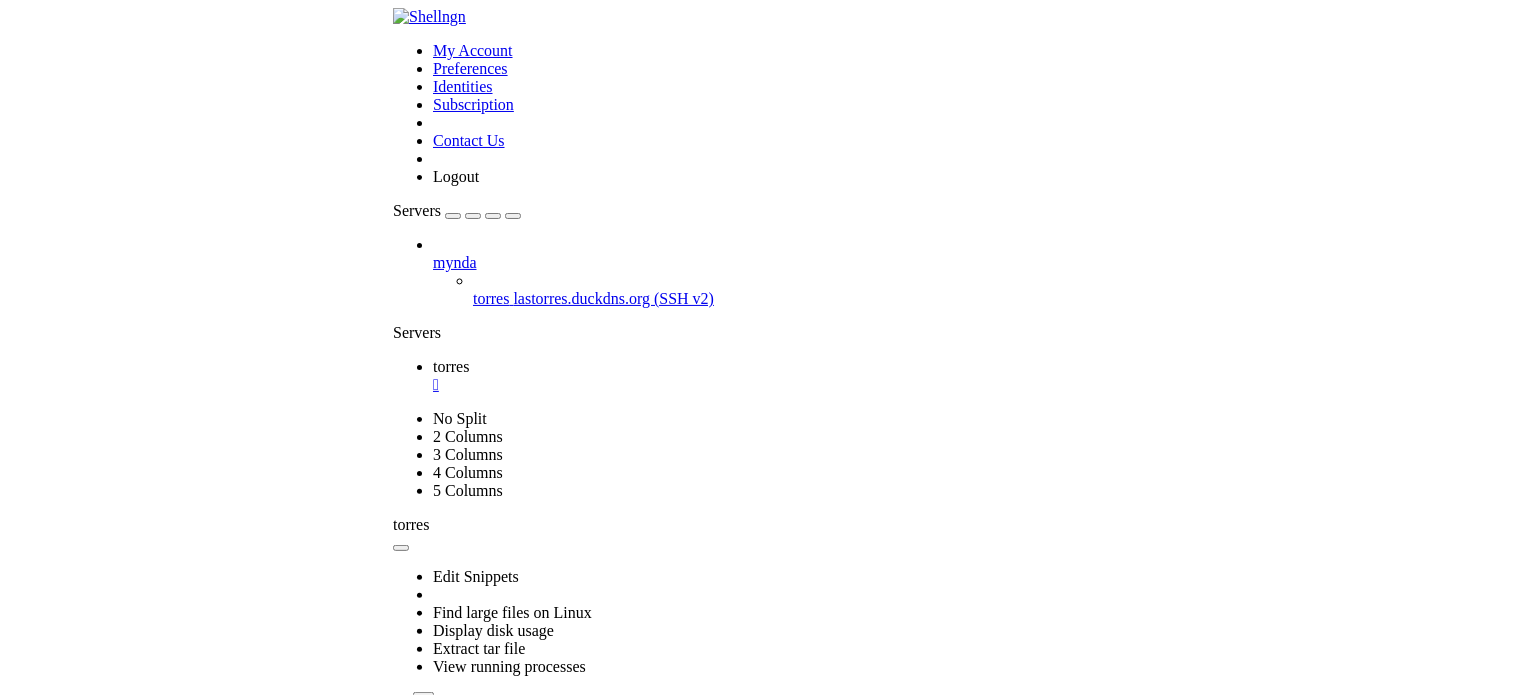 scroll, scrollTop: 255, scrollLeft: 0, axis: vertical 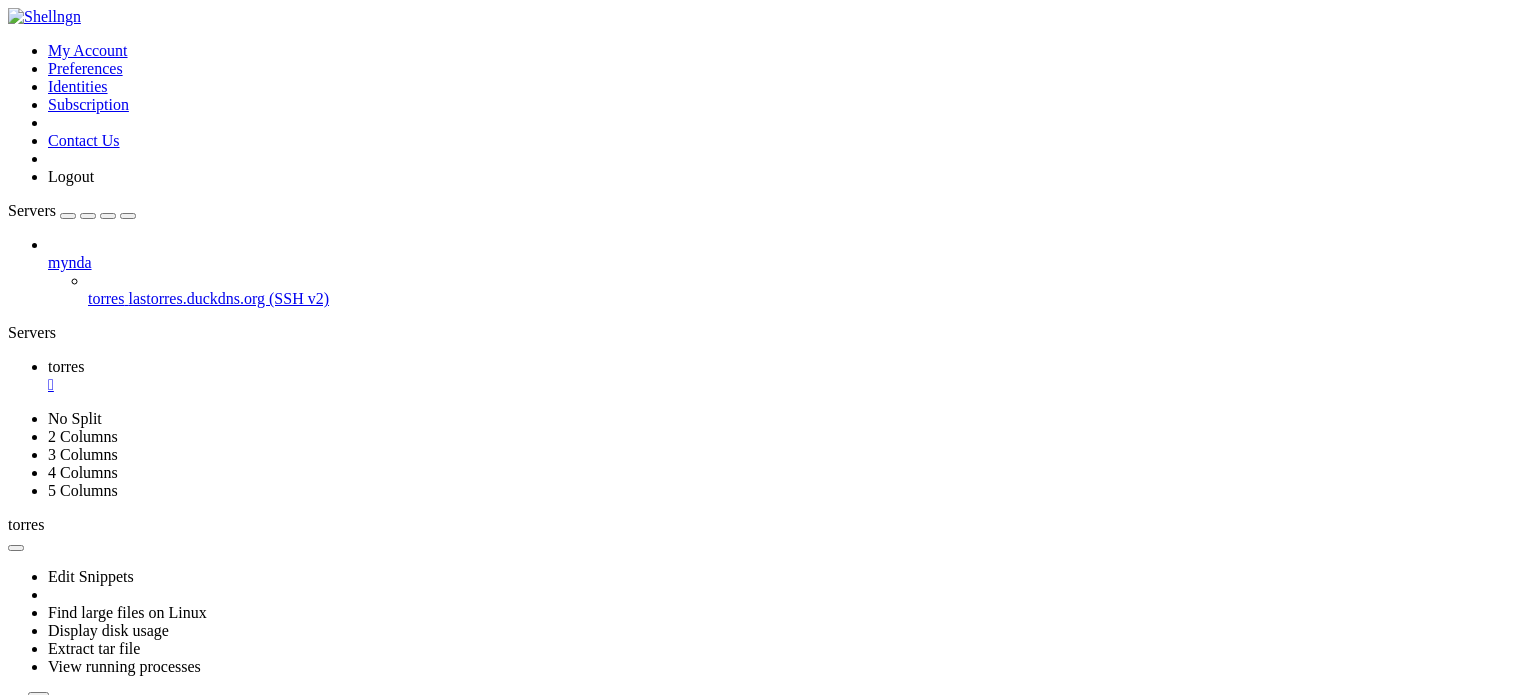 drag, startPoint x: 189, startPoint y: 1278, endPoint x: 123, endPoint y: 1269, distance: 66.61081 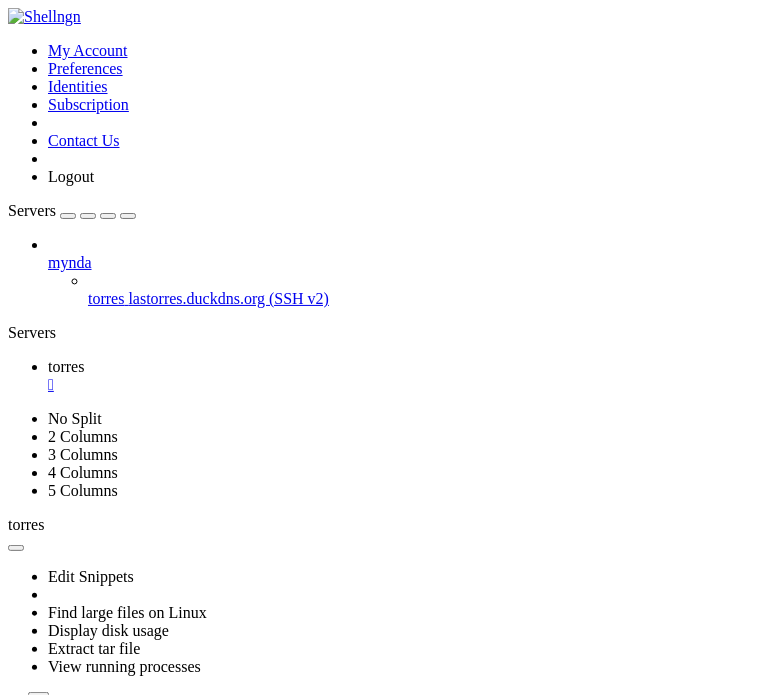 click 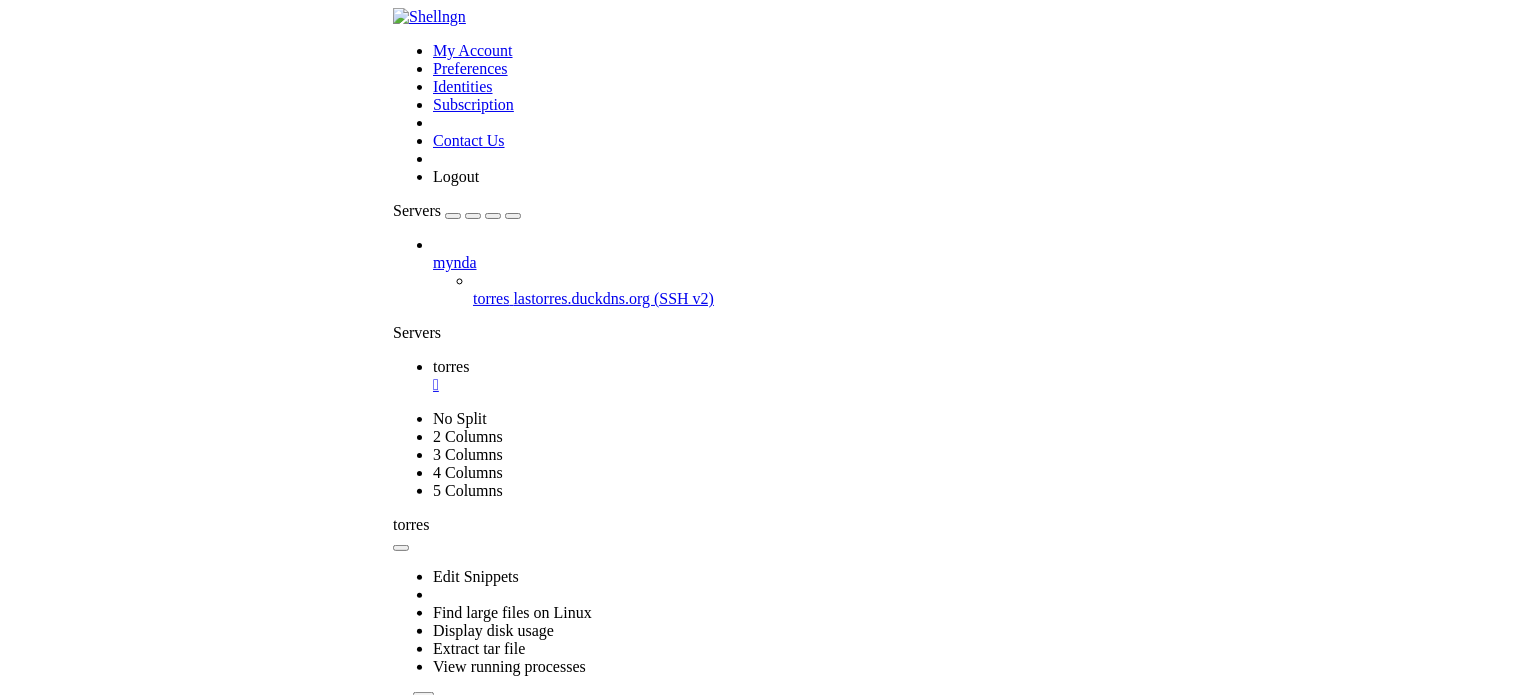 scroll, scrollTop: 646, scrollLeft: 0, axis: vertical 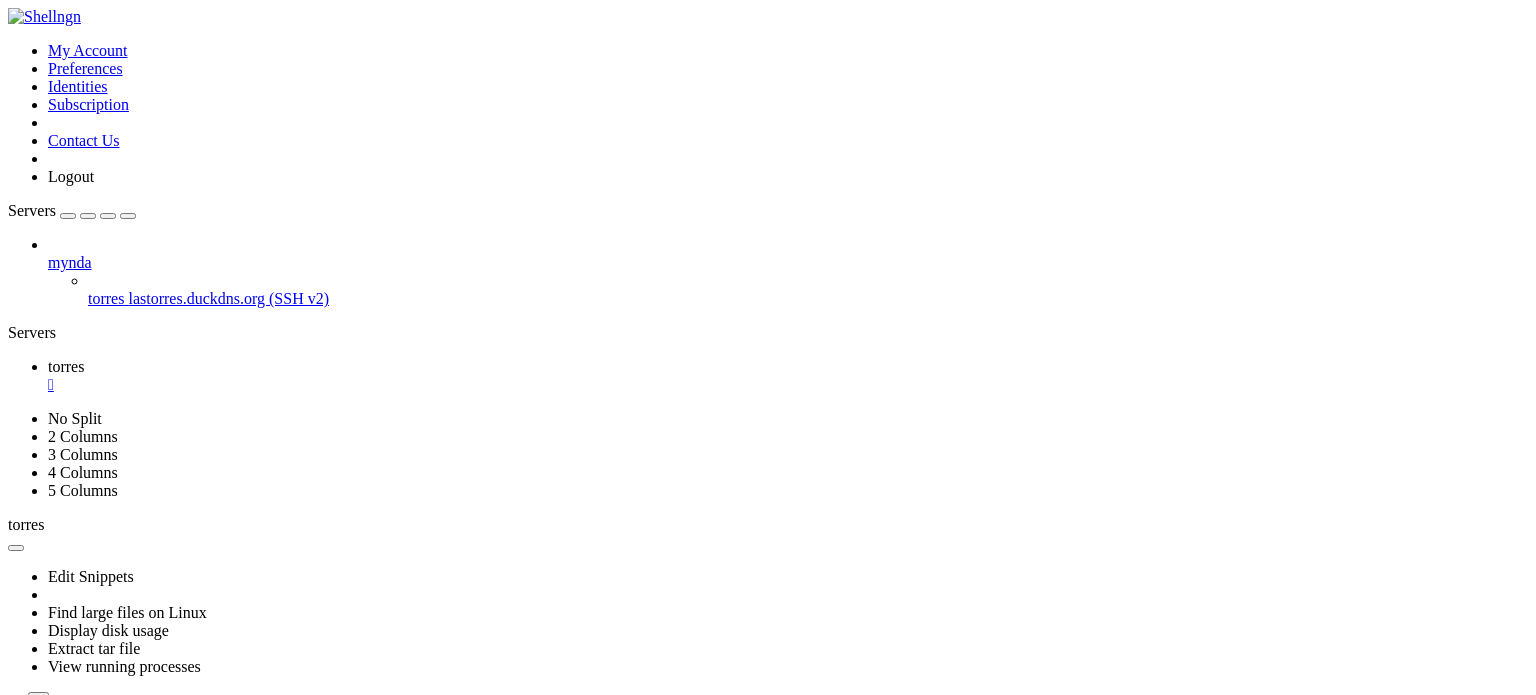 drag, startPoint x: 208, startPoint y: 1281, endPoint x: 14, endPoint y: 887, distance: 439.17194 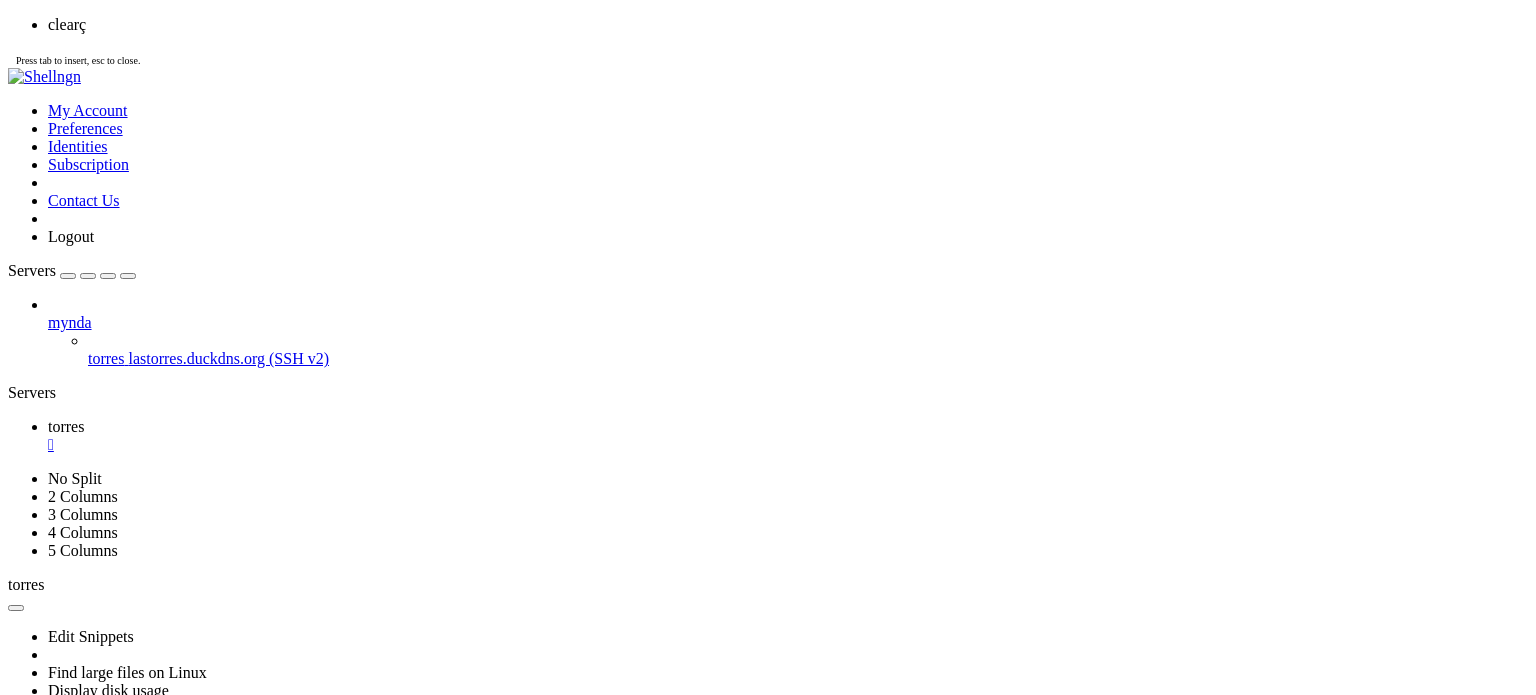 scroll, scrollTop: 0, scrollLeft: 0, axis: both 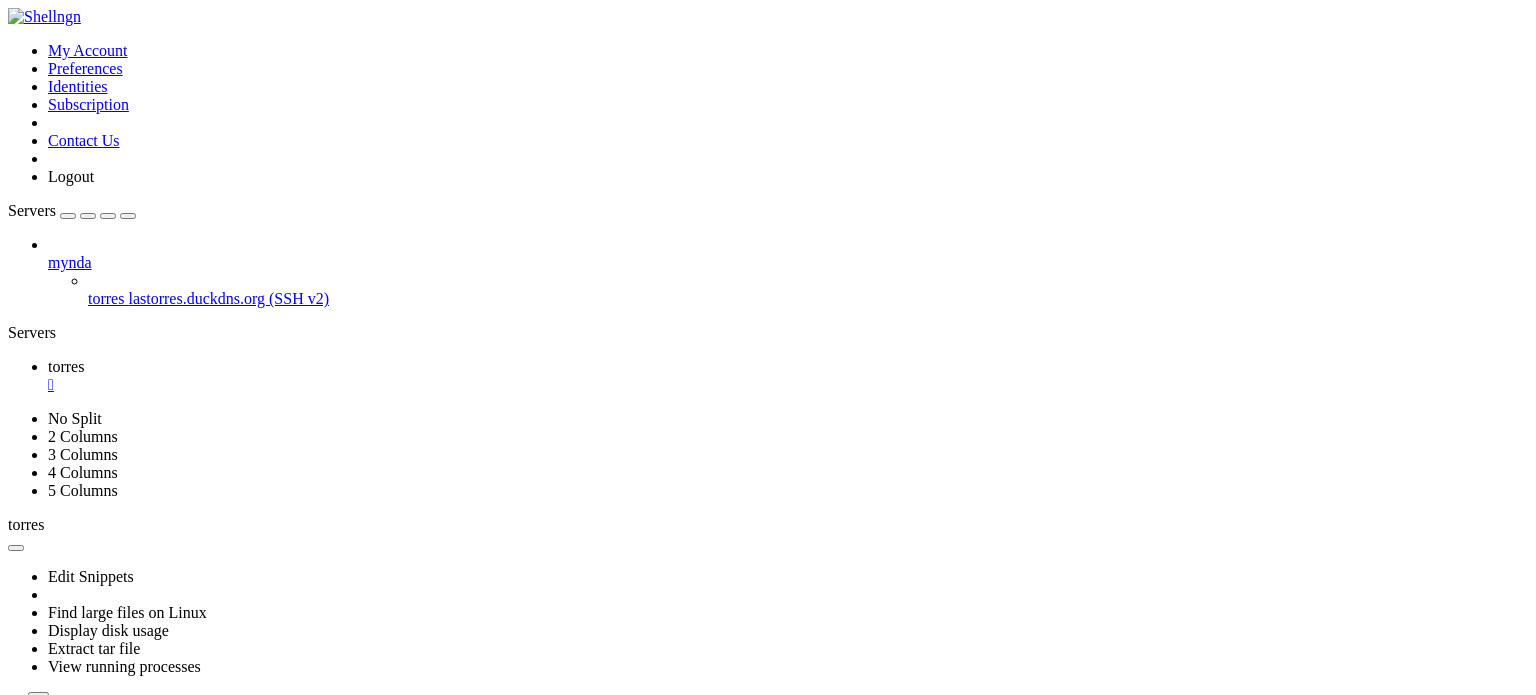 drag, startPoint x: 199, startPoint y: 763, endPoint x: 412, endPoint y: 752, distance: 213.28384 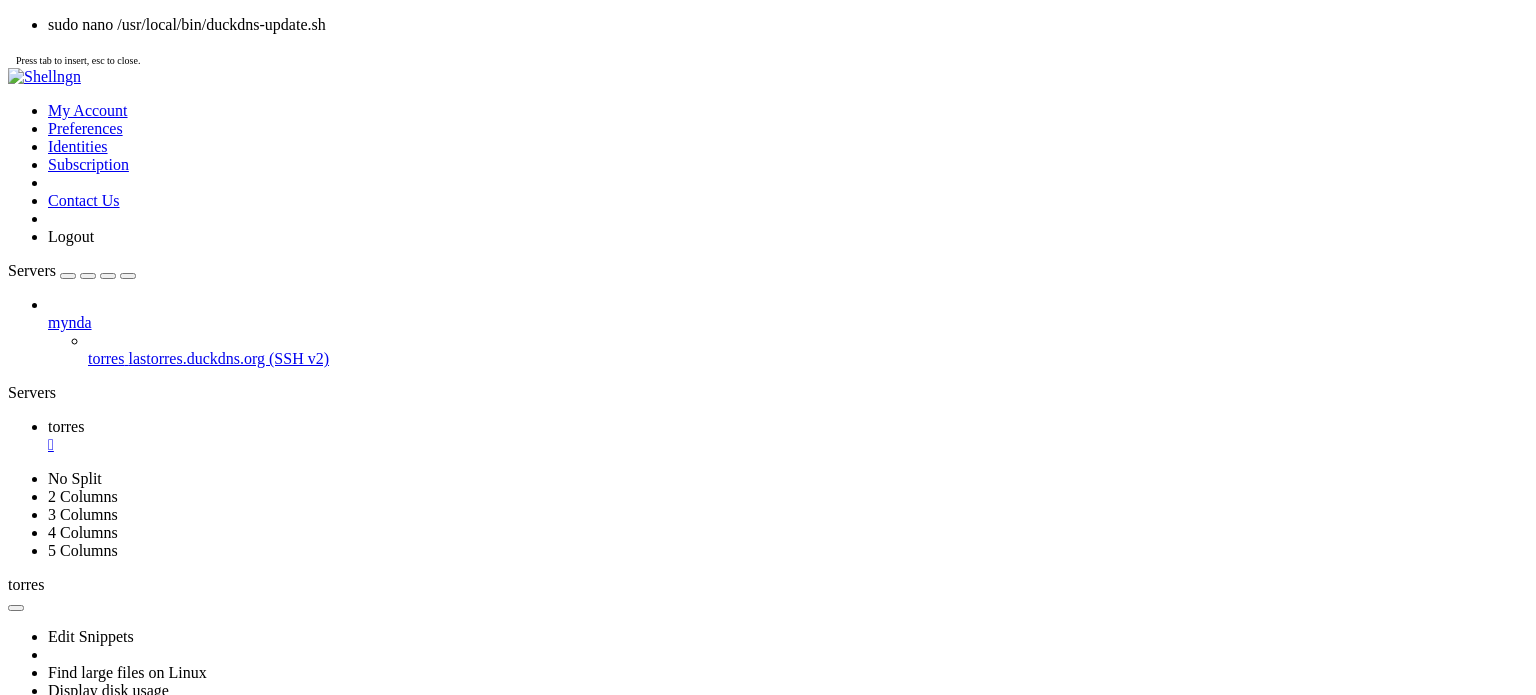 scroll, scrollTop: 13464, scrollLeft: 0, axis: vertical 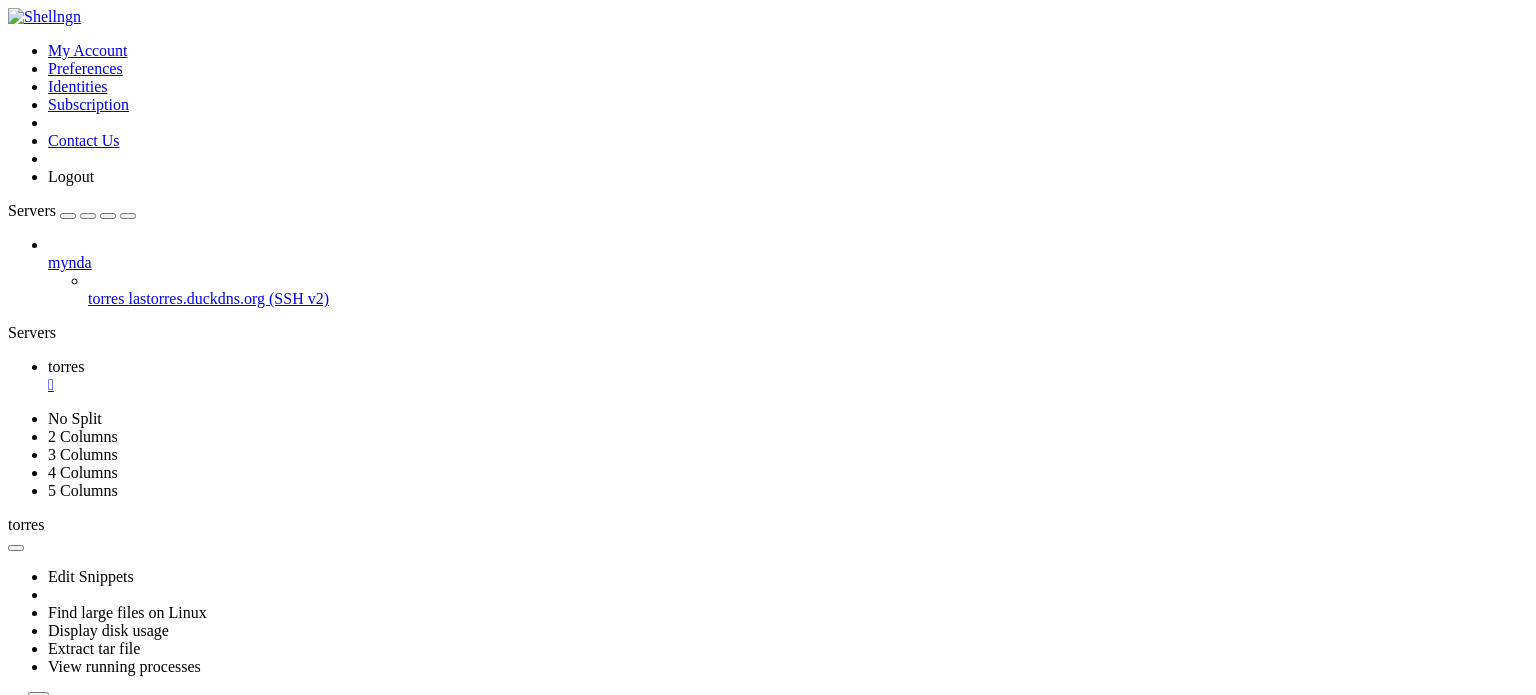 drag, startPoint x: 167, startPoint y: 1272, endPoint x: 116, endPoint y: 1250, distance: 55.542778 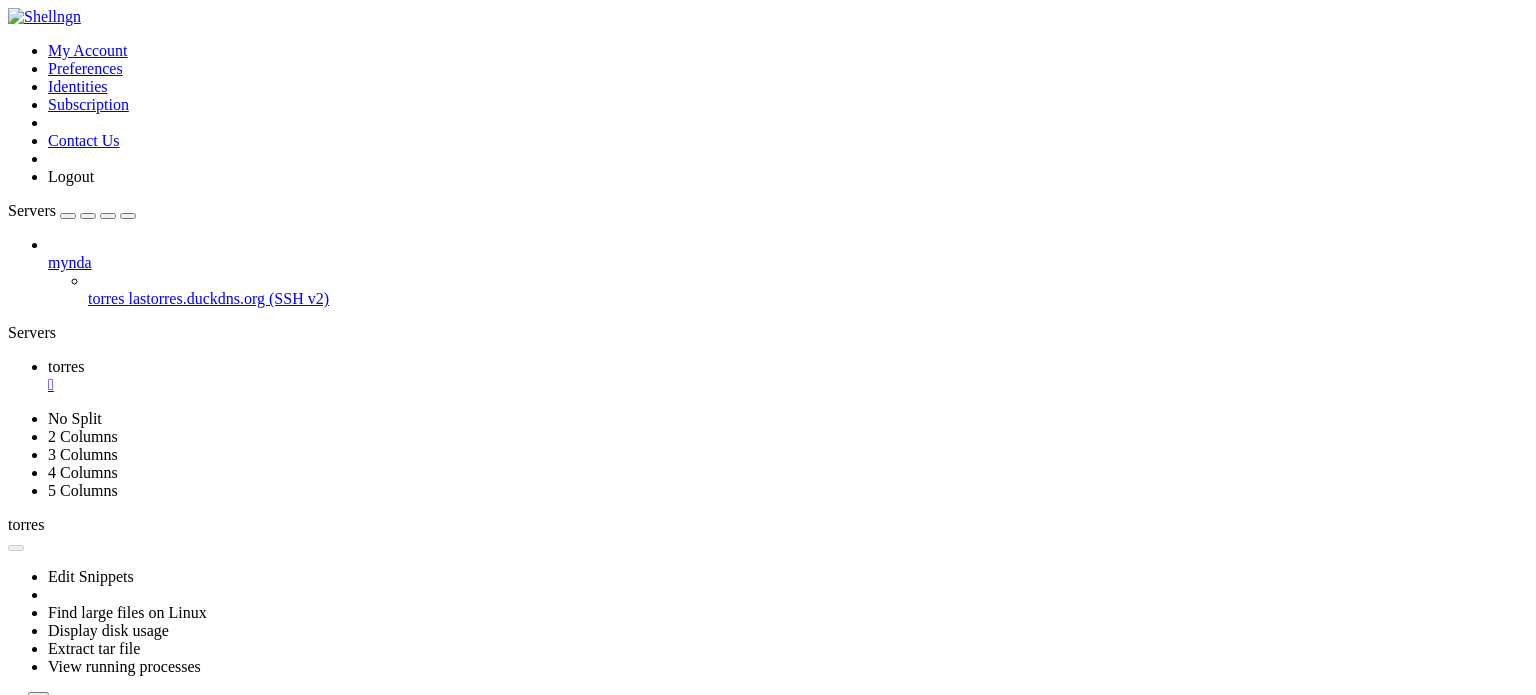scroll, scrollTop: 9, scrollLeft: 1, axis: both 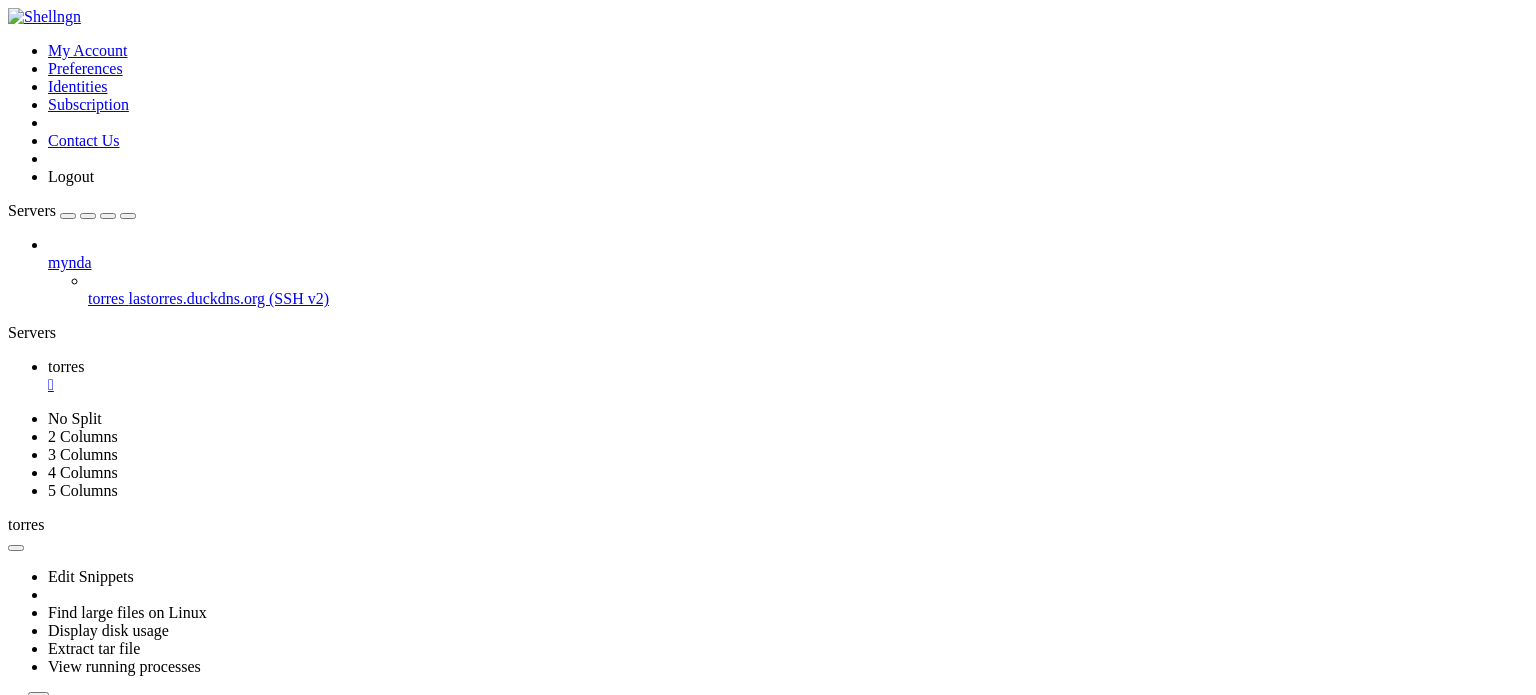 click 